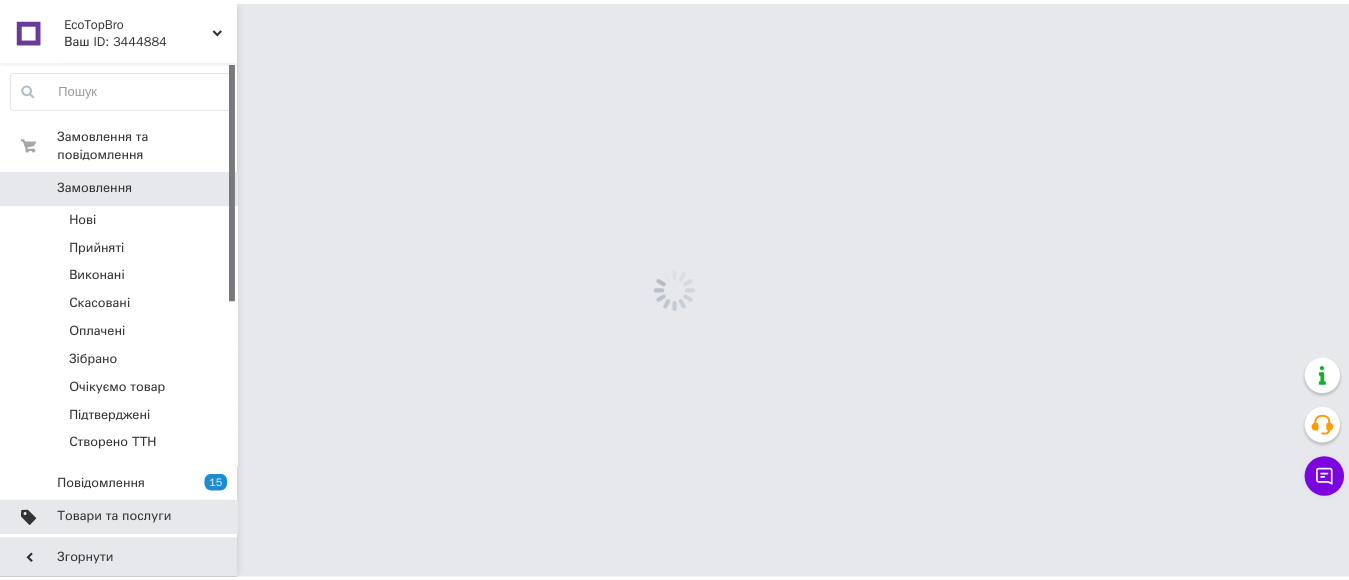 scroll, scrollTop: 0, scrollLeft: 0, axis: both 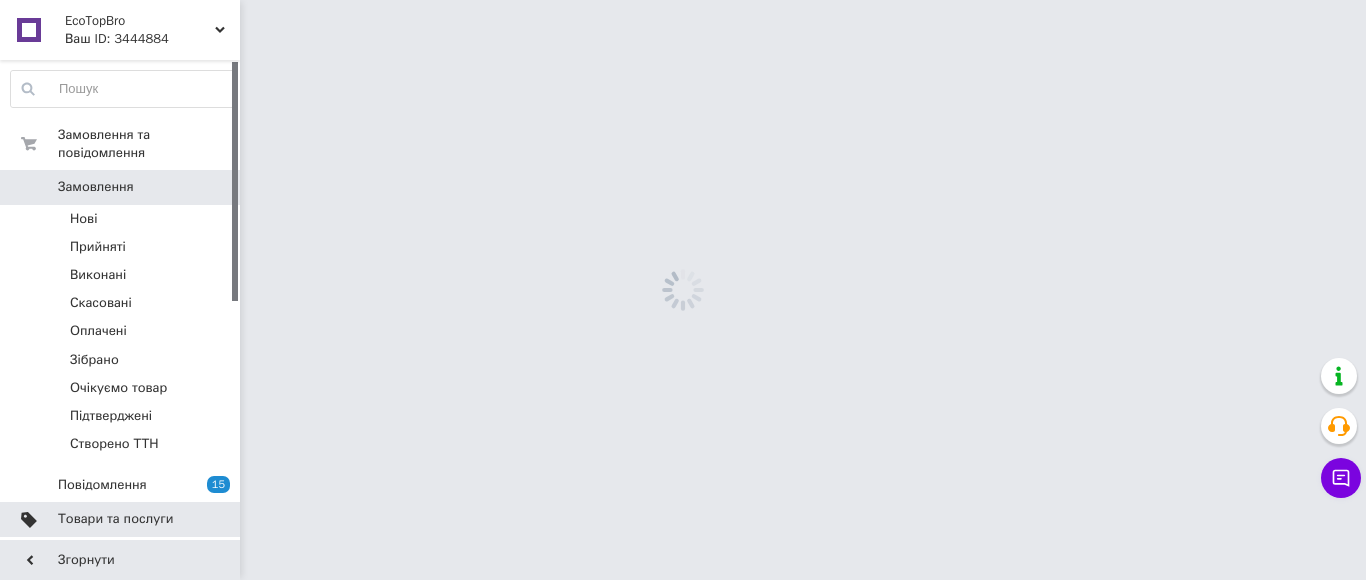 click on "Товари та послуги" at bounding box center [123, 519] 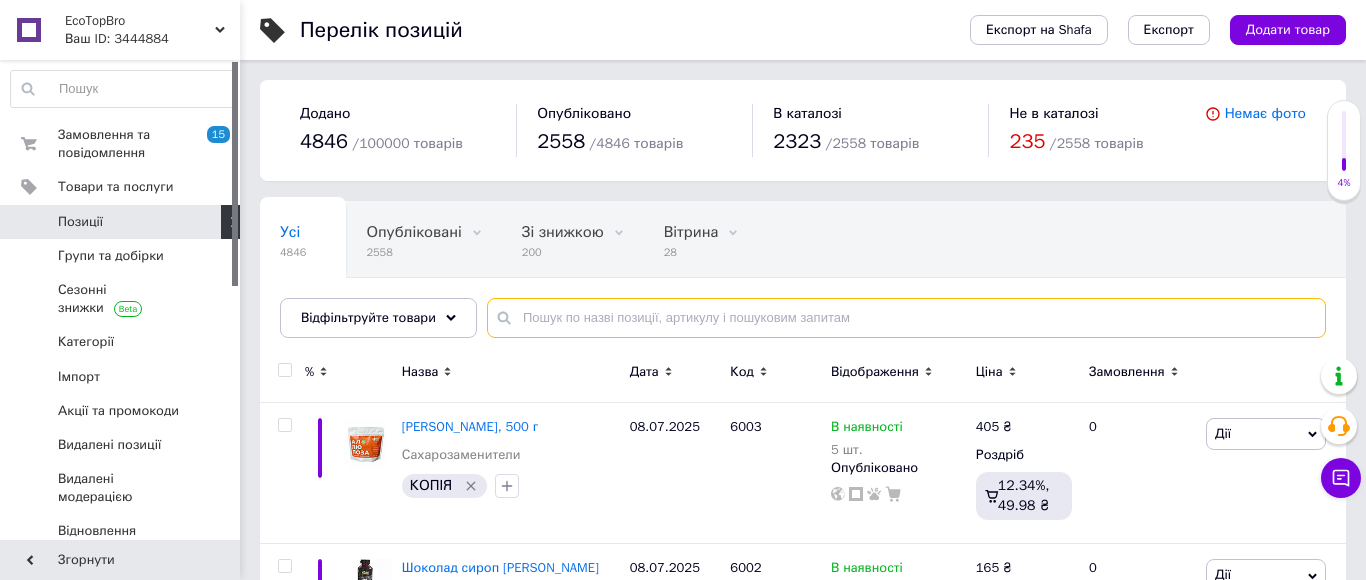 click at bounding box center [906, 318] 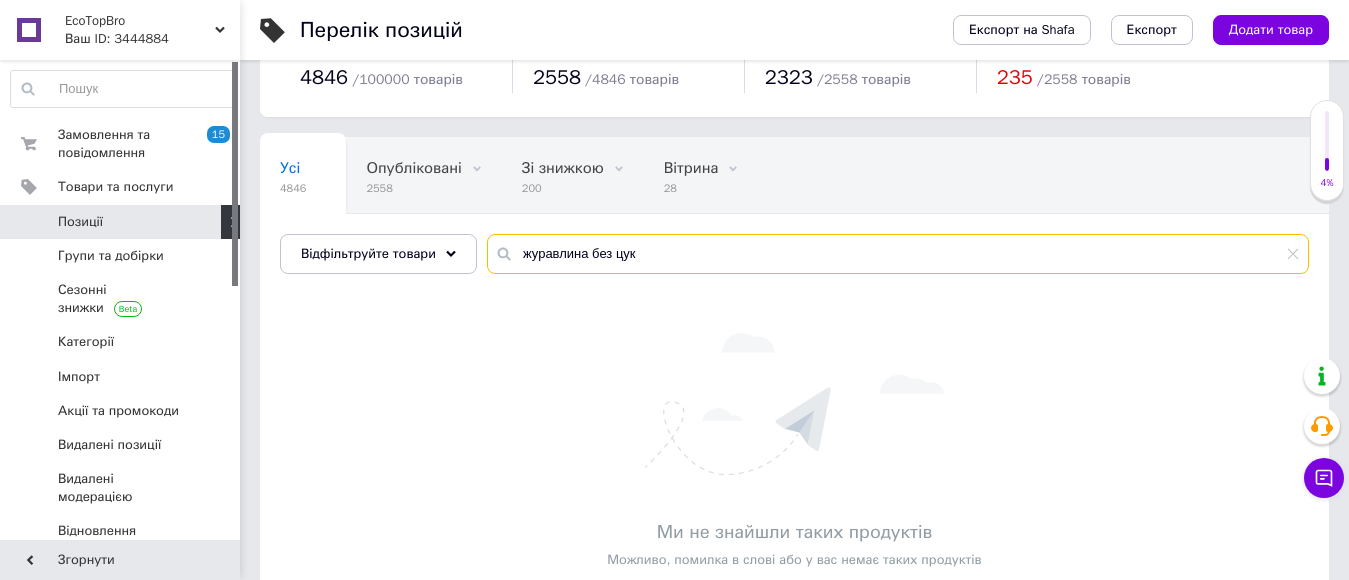 scroll, scrollTop: 123, scrollLeft: 0, axis: vertical 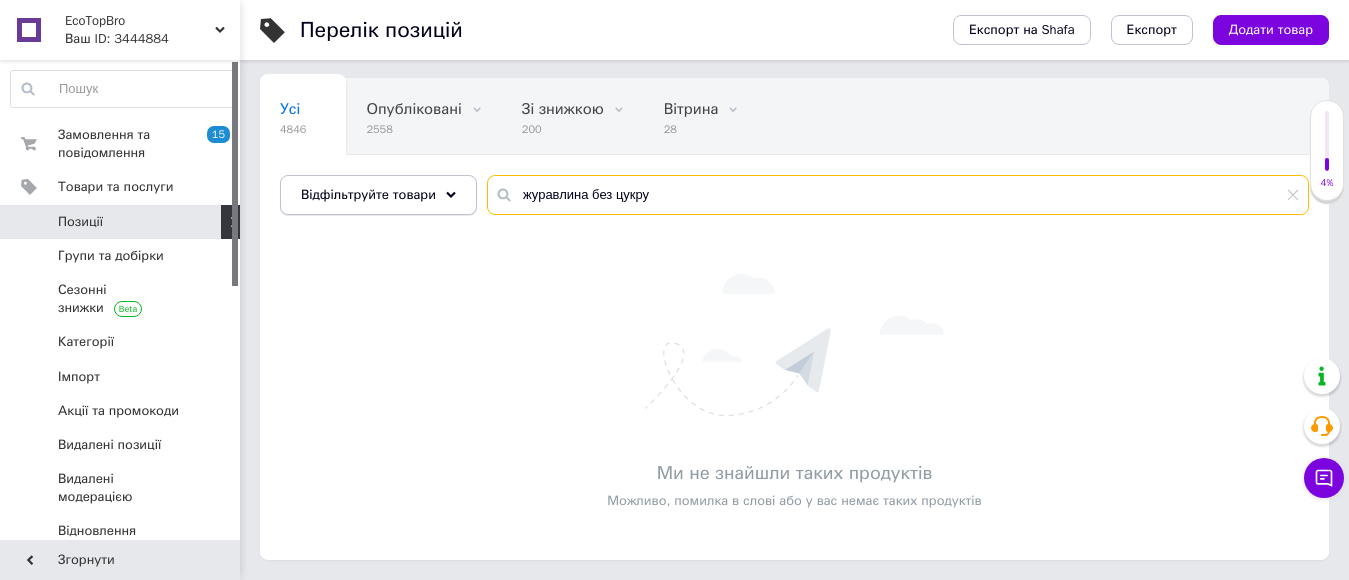 drag, startPoint x: 651, startPoint y: 187, endPoint x: 407, endPoint y: 202, distance: 244.46063 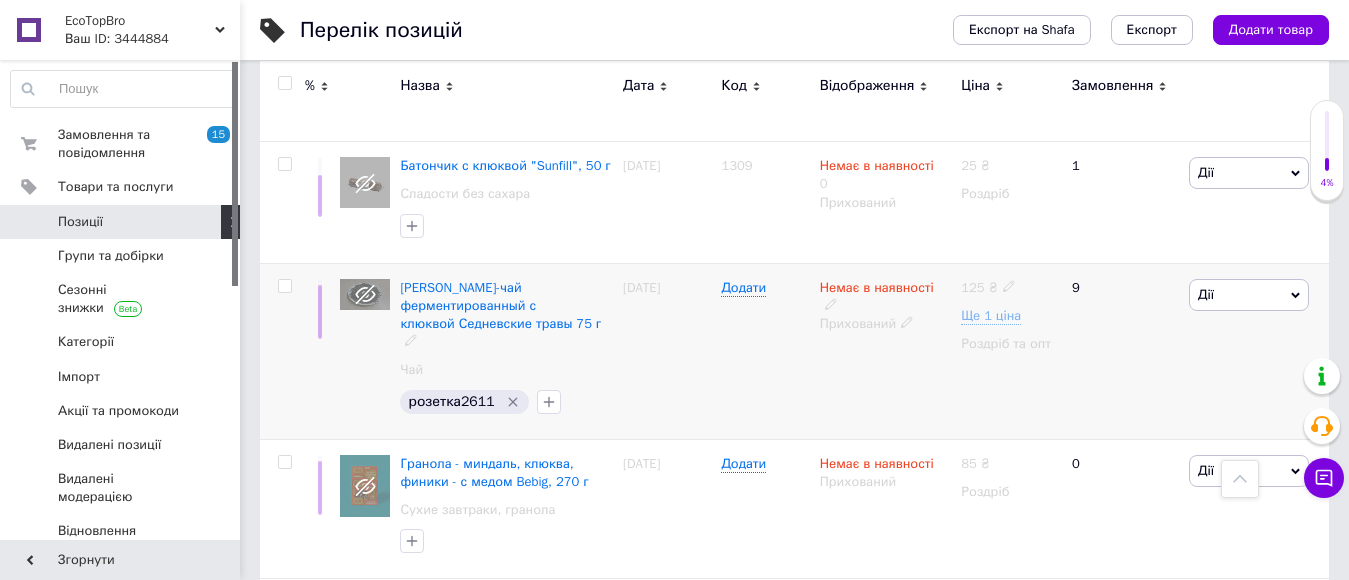scroll, scrollTop: 2913, scrollLeft: 0, axis: vertical 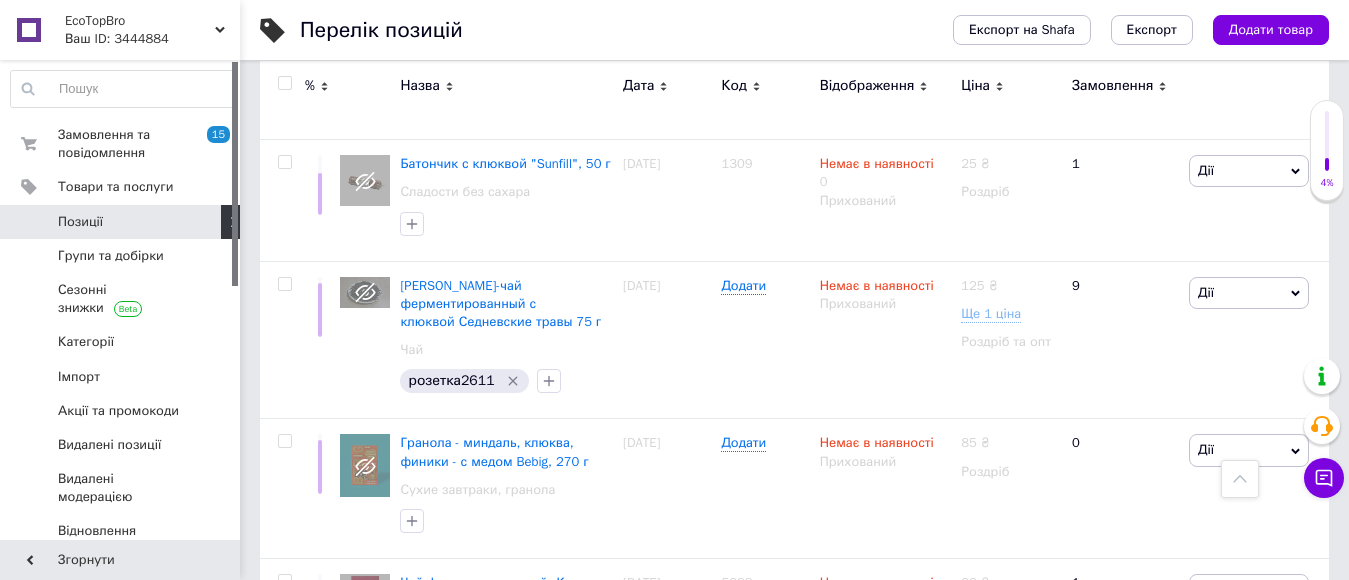 type on "журавлина" 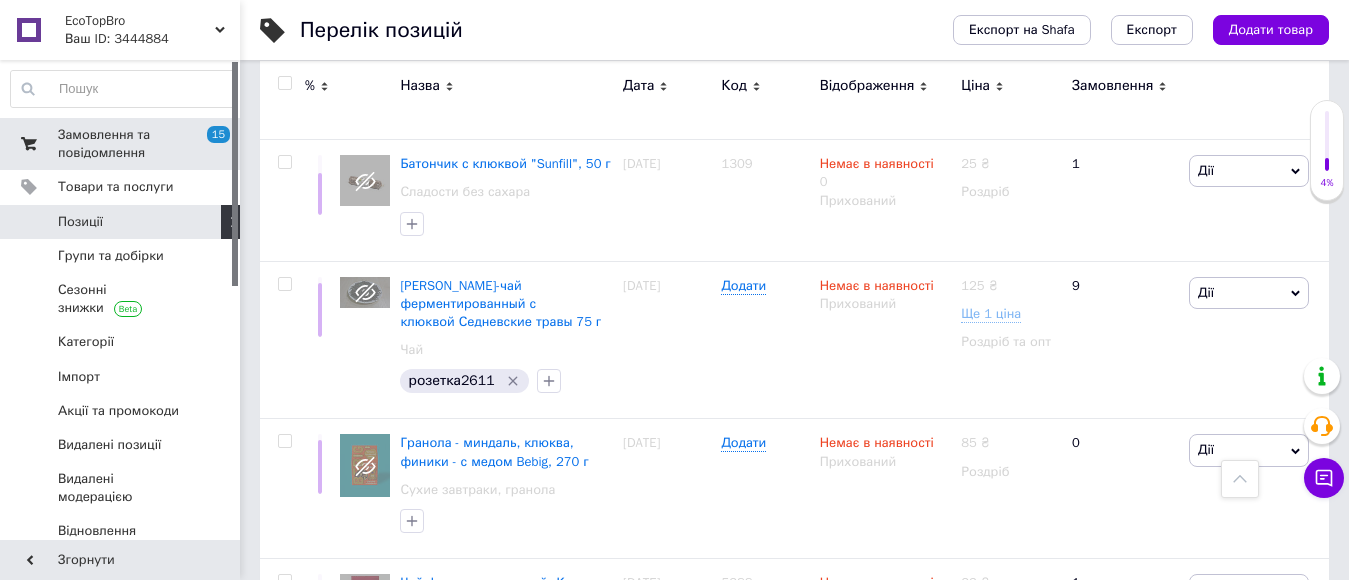 click on "Замовлення та повідомлення" at bounding box center [121, 144] 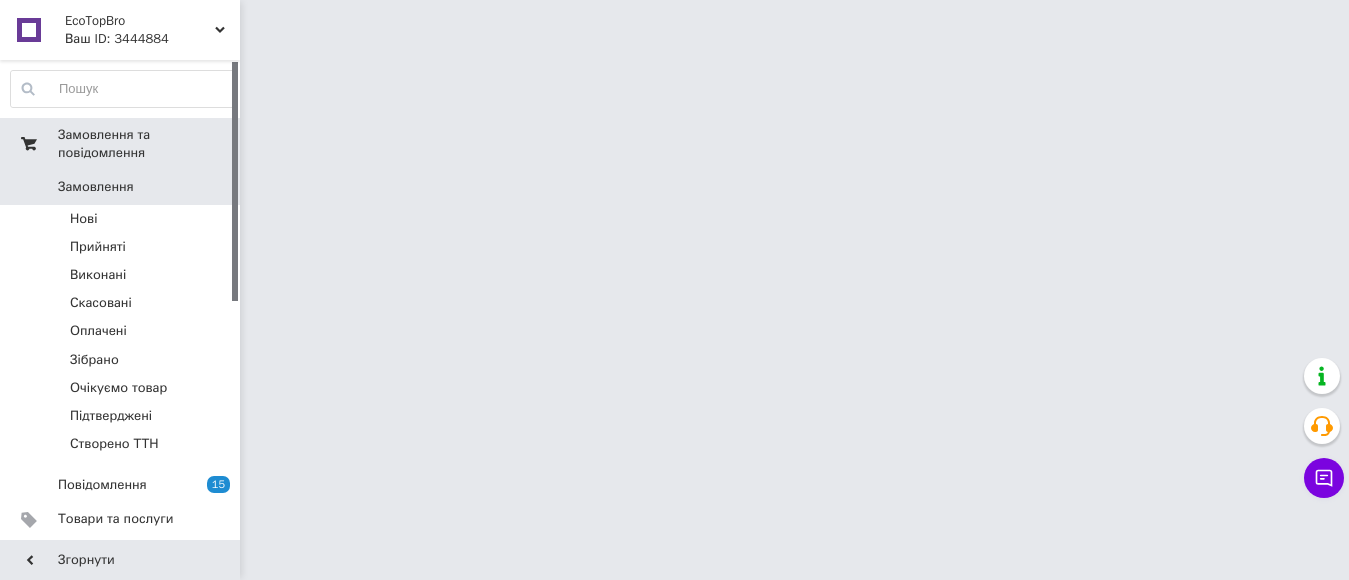 scroll, scrollTop: 0, scrollLeft: 0, axis: both 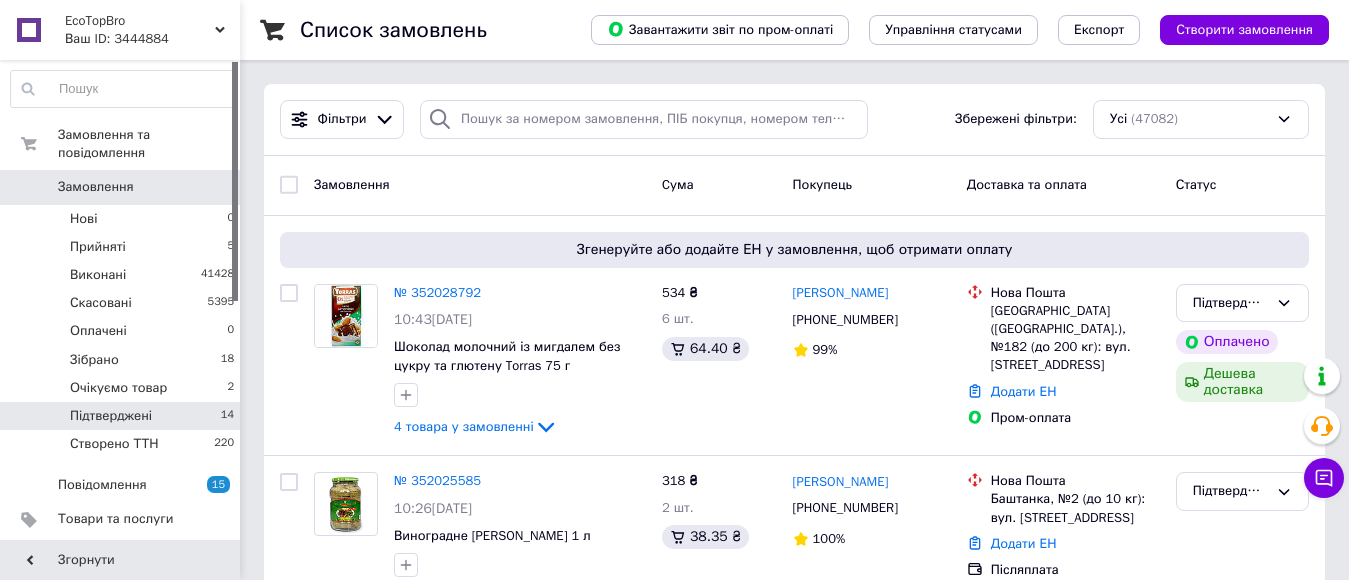 click on "Підтверджені 14" at bounding box center [123, 416] 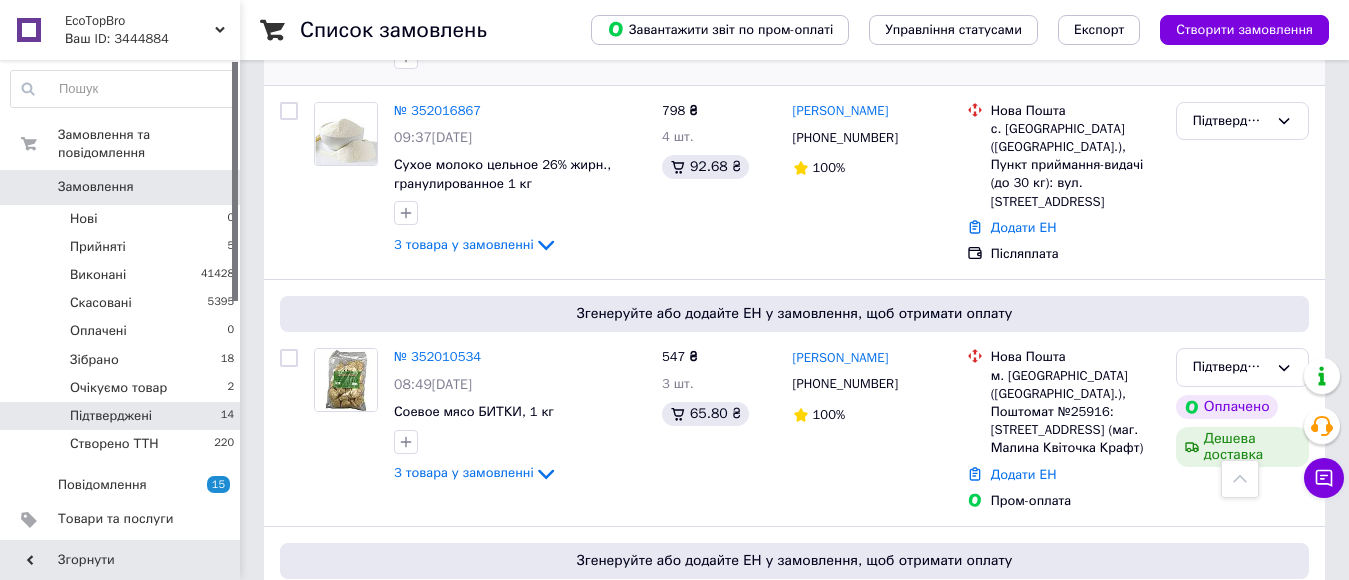 scroll, scrollTop: 600, scrollLeft: 0, axis: vertical 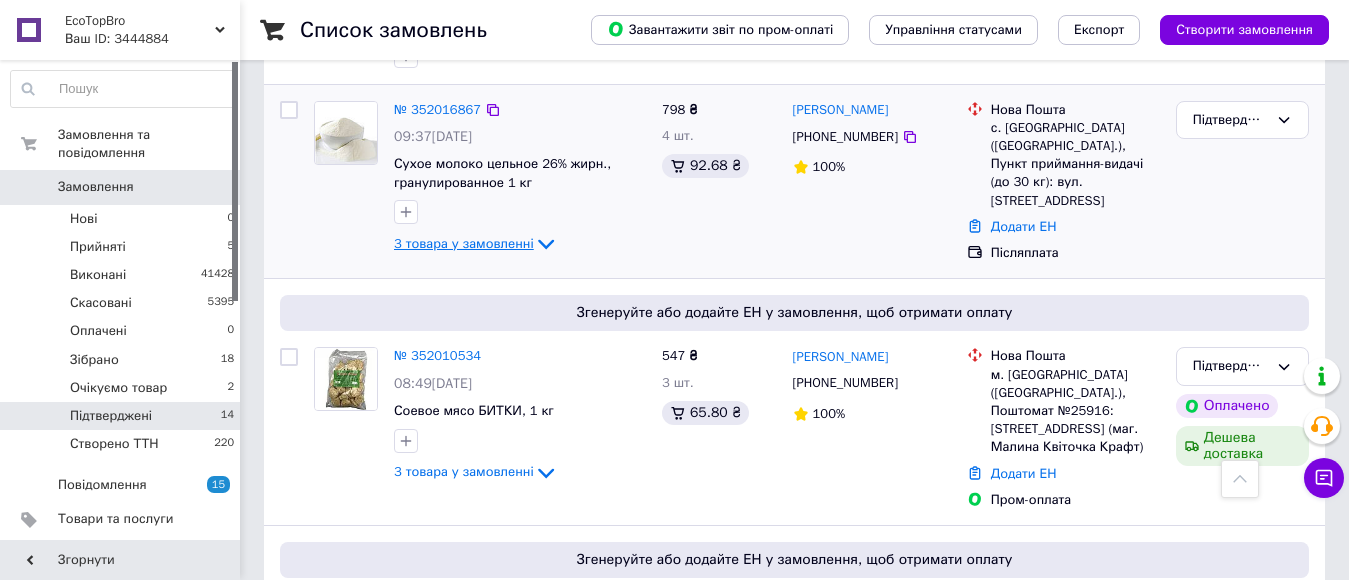 click 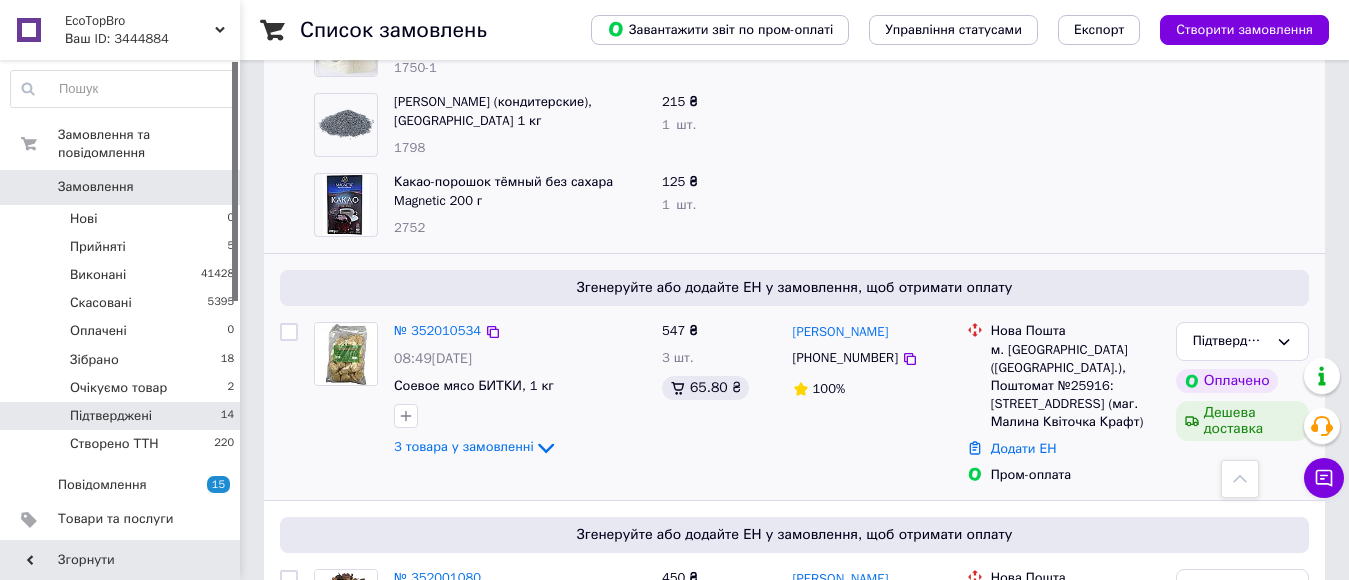 scroll, scrollTop: 900, scrollLeft: 0, axis: vertical 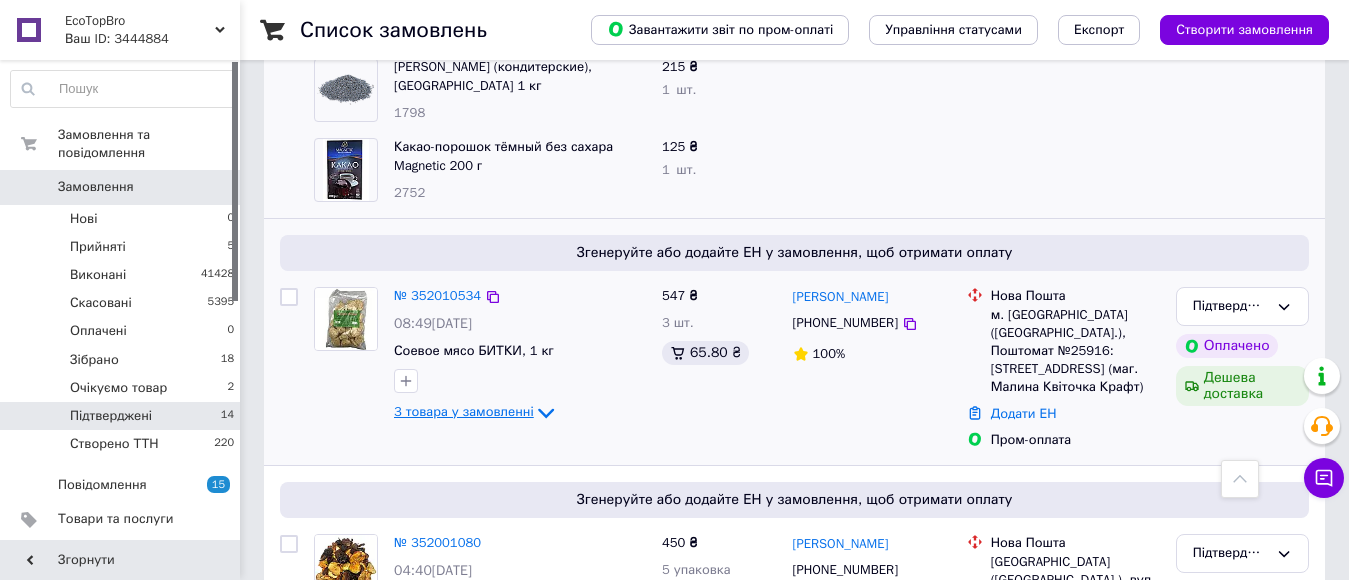click 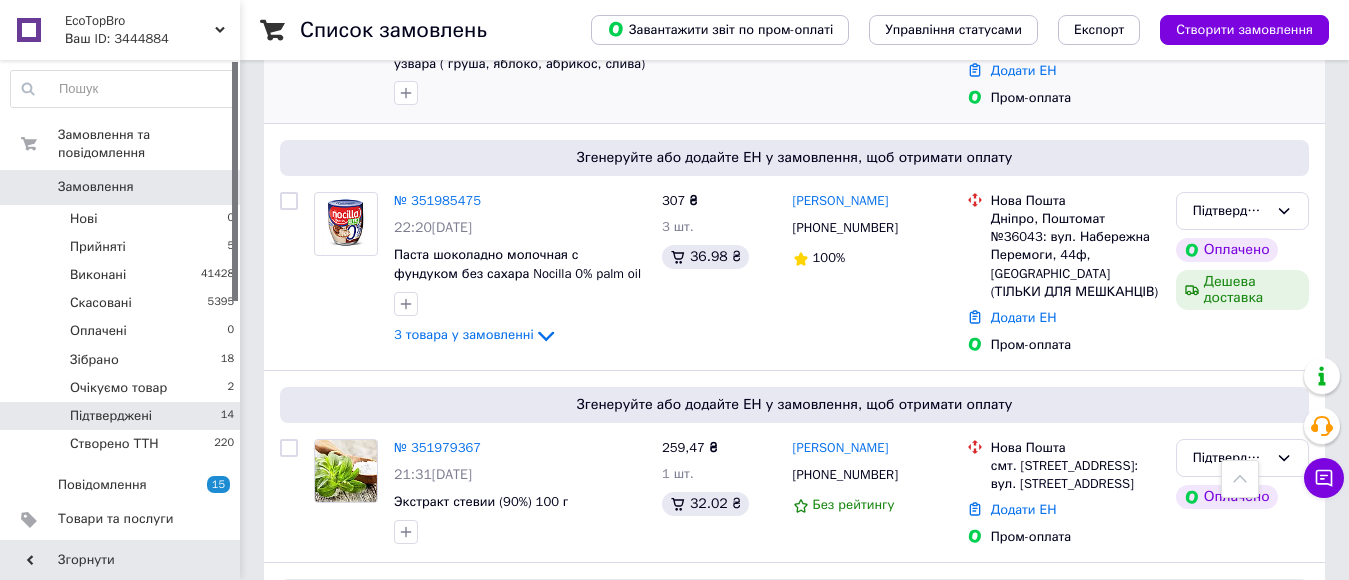 scroll, scrollTop: 1700, scrollLeft: 0, axis: vertical 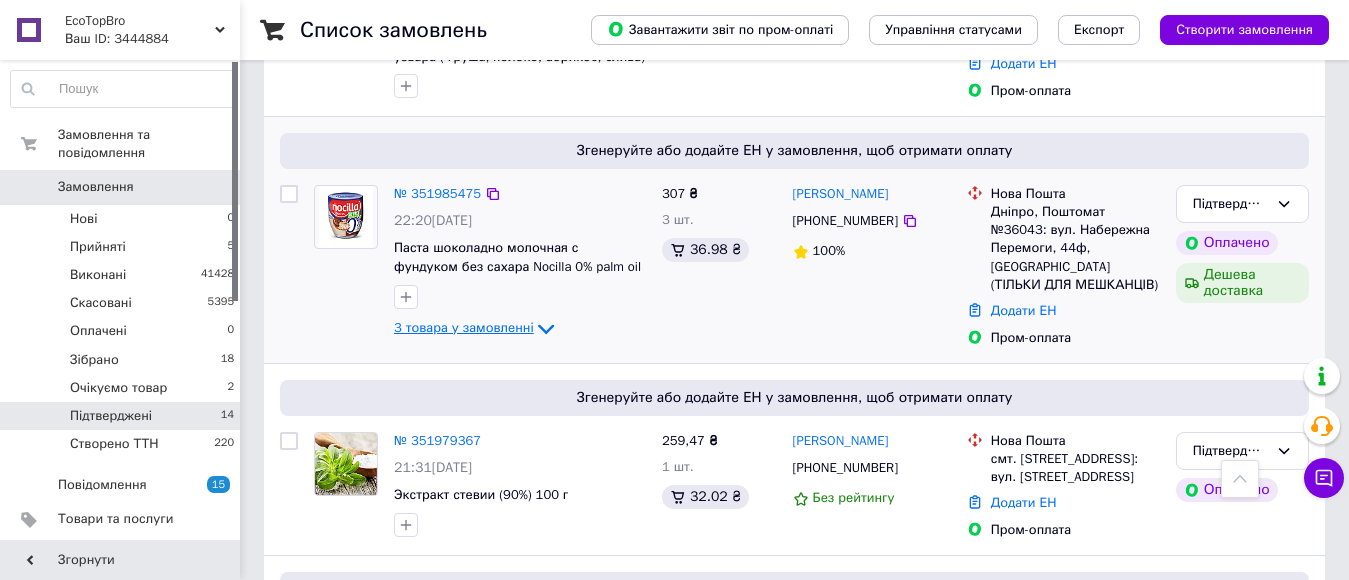 click 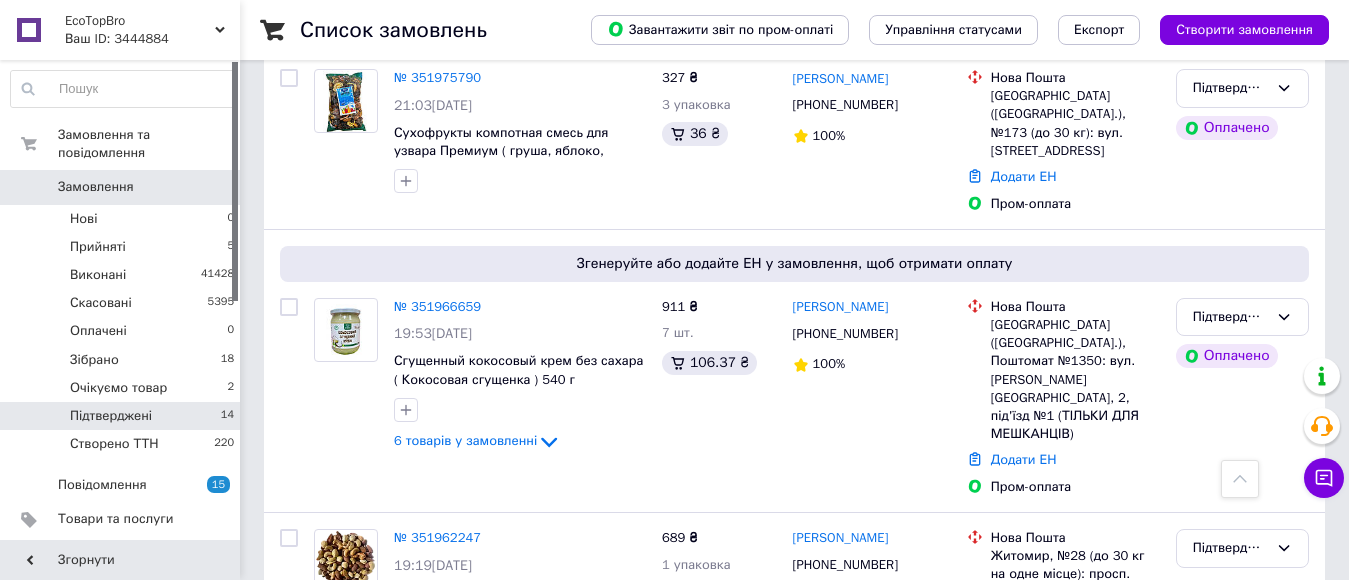 scroll, scrollTop: 2500, scrollLeft: 0, axis: vertical 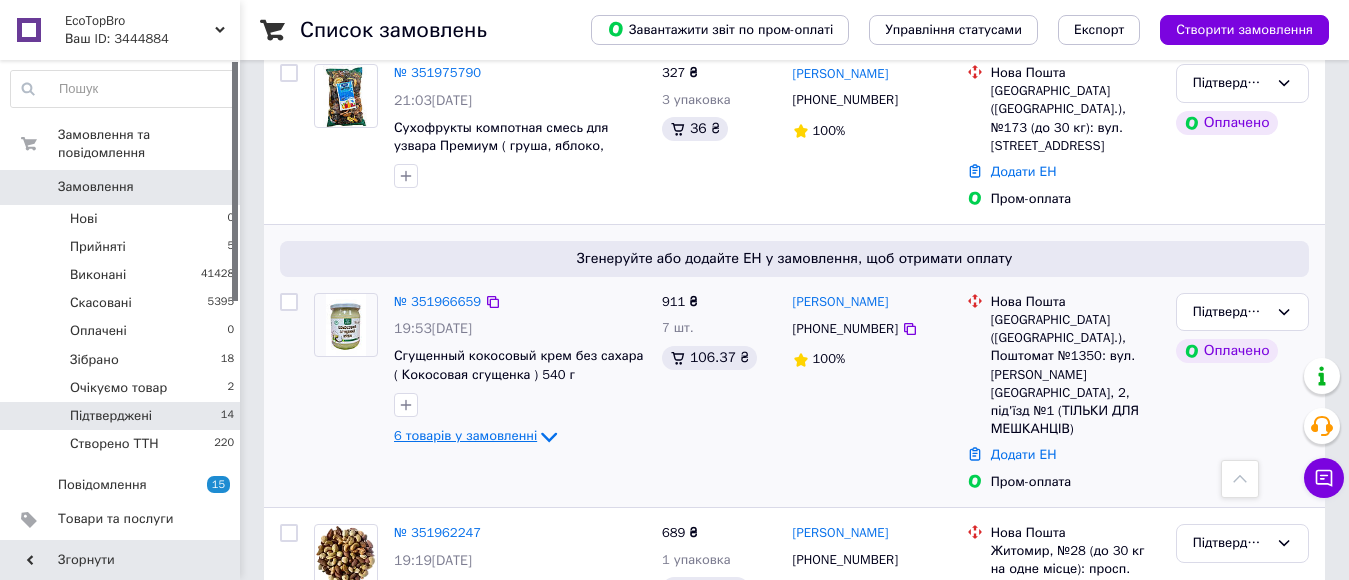 click 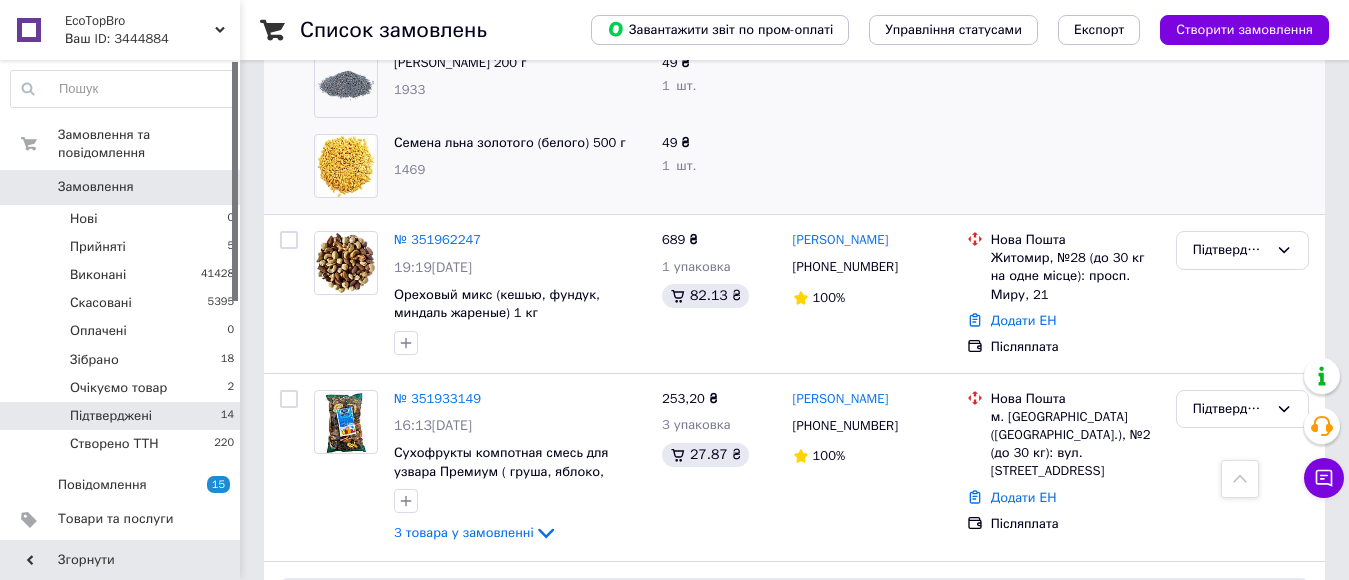 scroll, scrollTop: 3300, scrollLeft: 0, axis: vertical 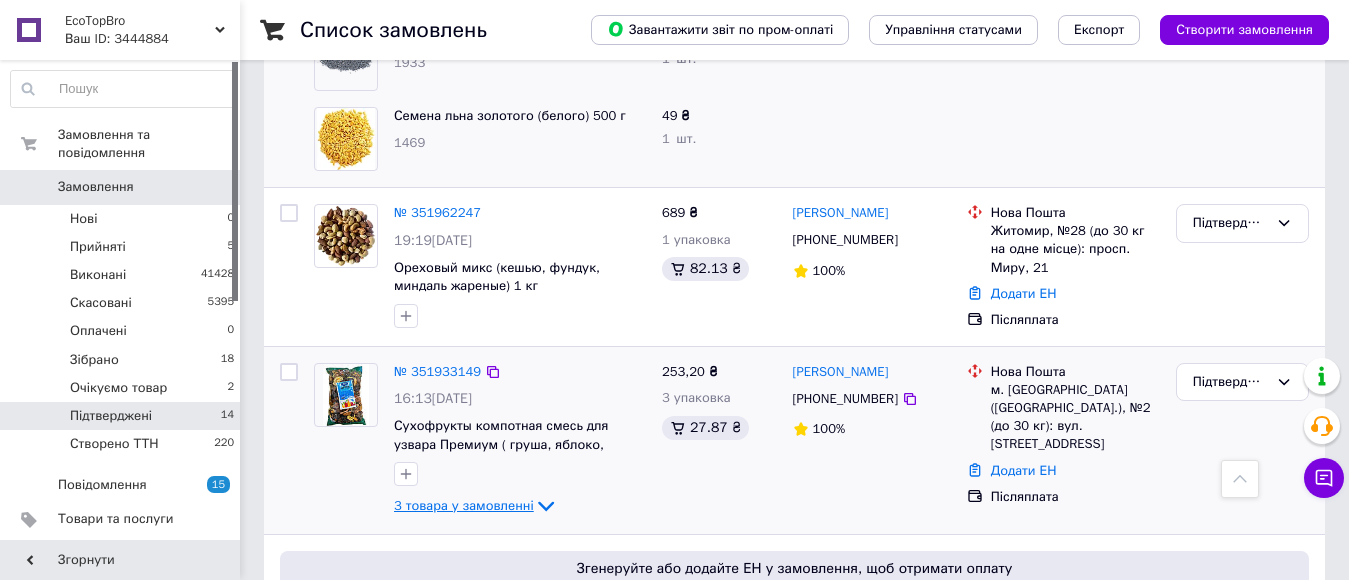 click on "3 товара у замовленні" at bounding box center [464, 505] 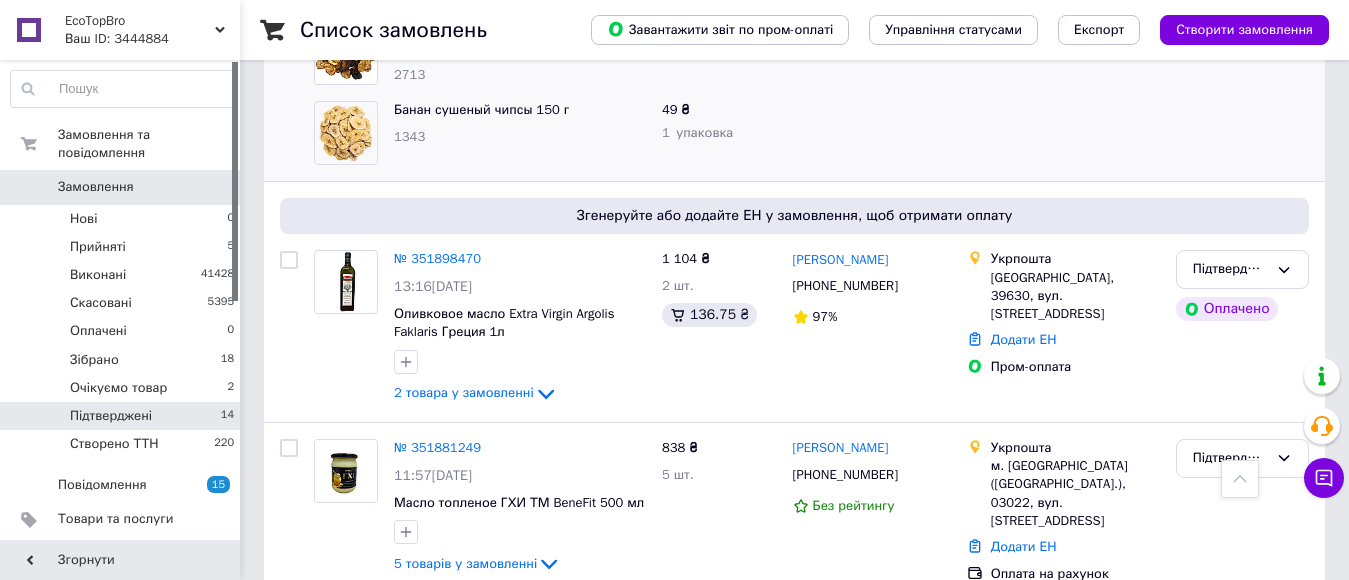 scroll, scrollTop: 3900, scrollLeft: 0, axis: vertical 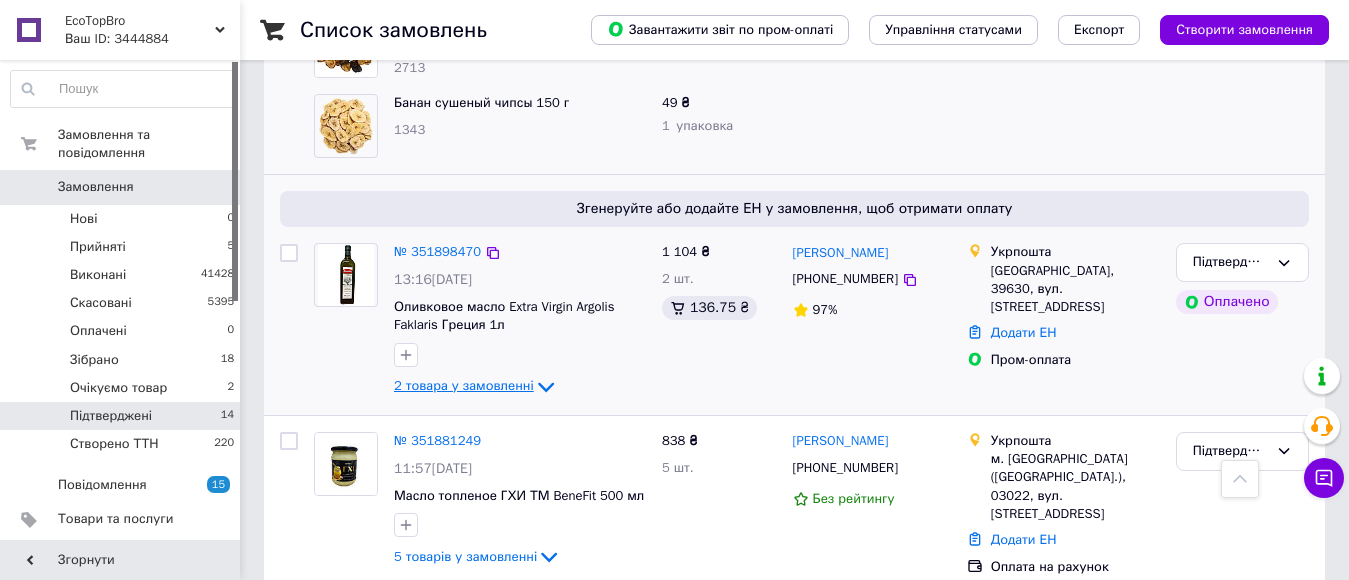 click 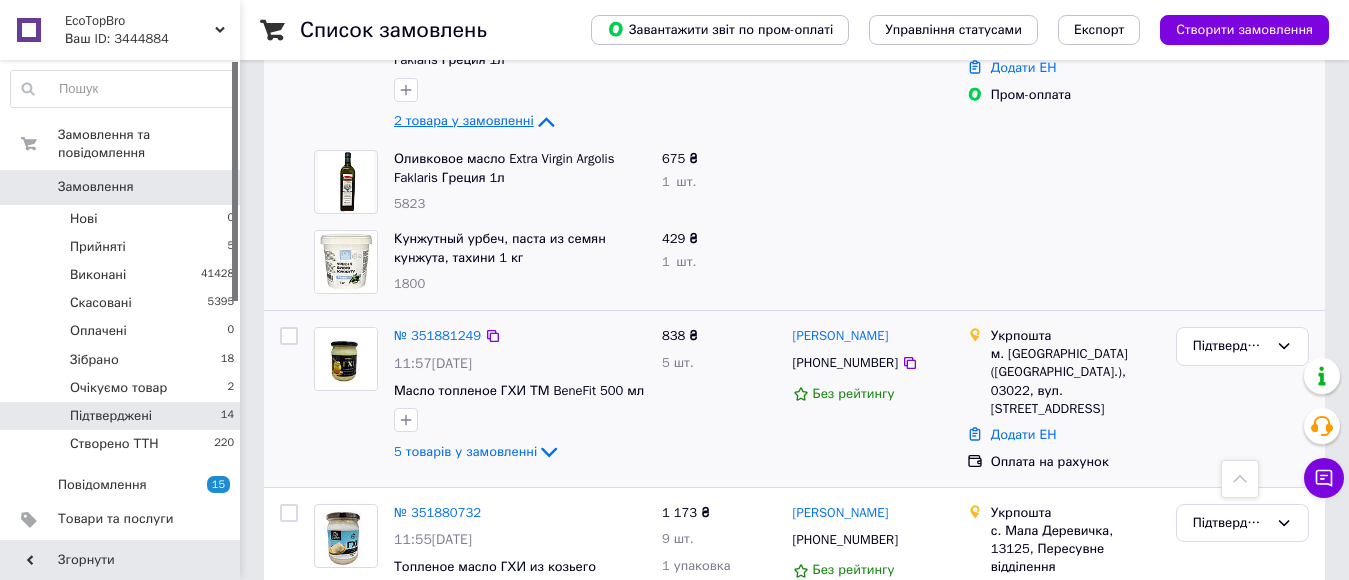 scroll, scrollTop: 4174, scrollLeft: 0, axis: vertical 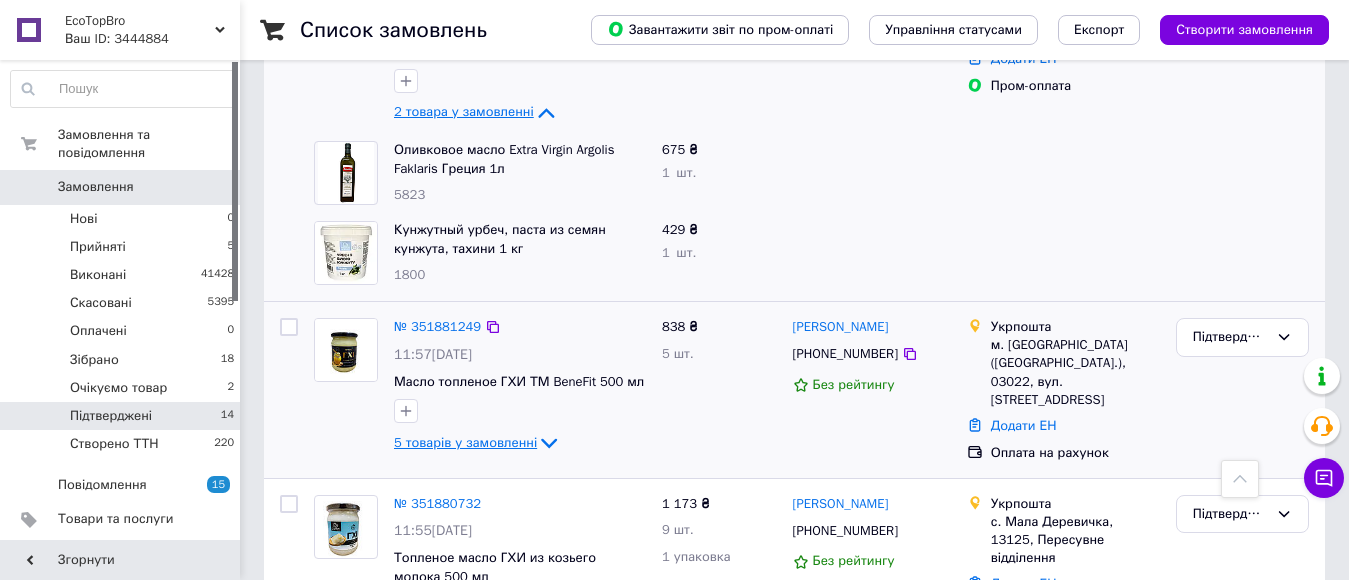 click 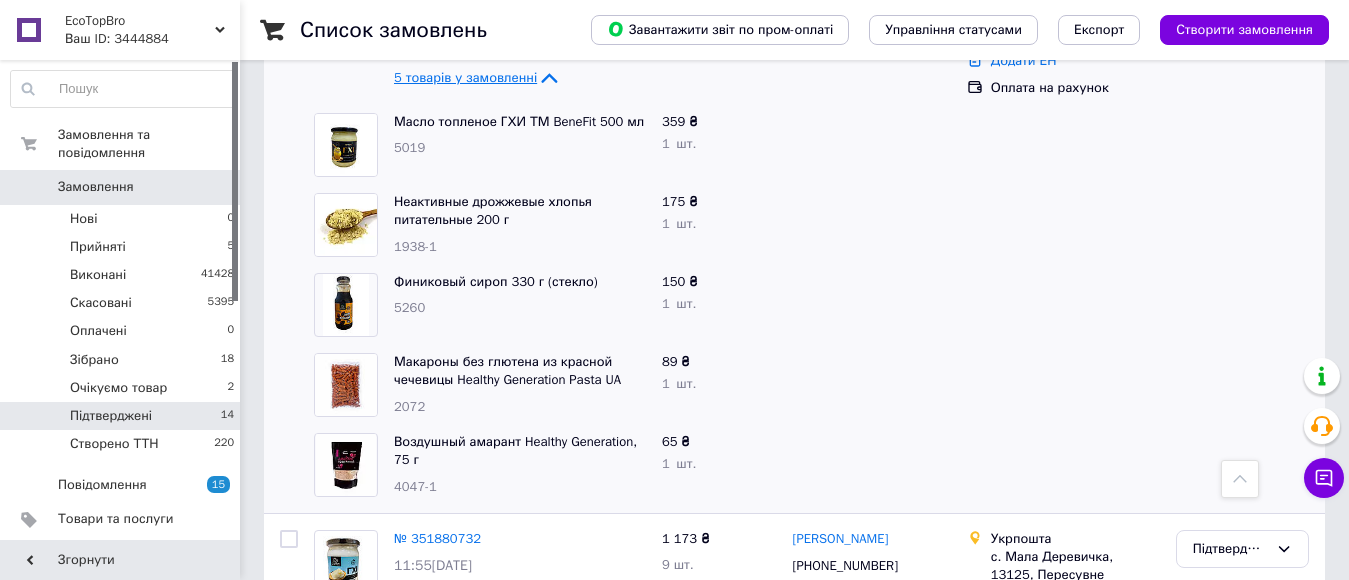 scroll, scrollTop: 4574, scrollLeft: 0, axis: vertical 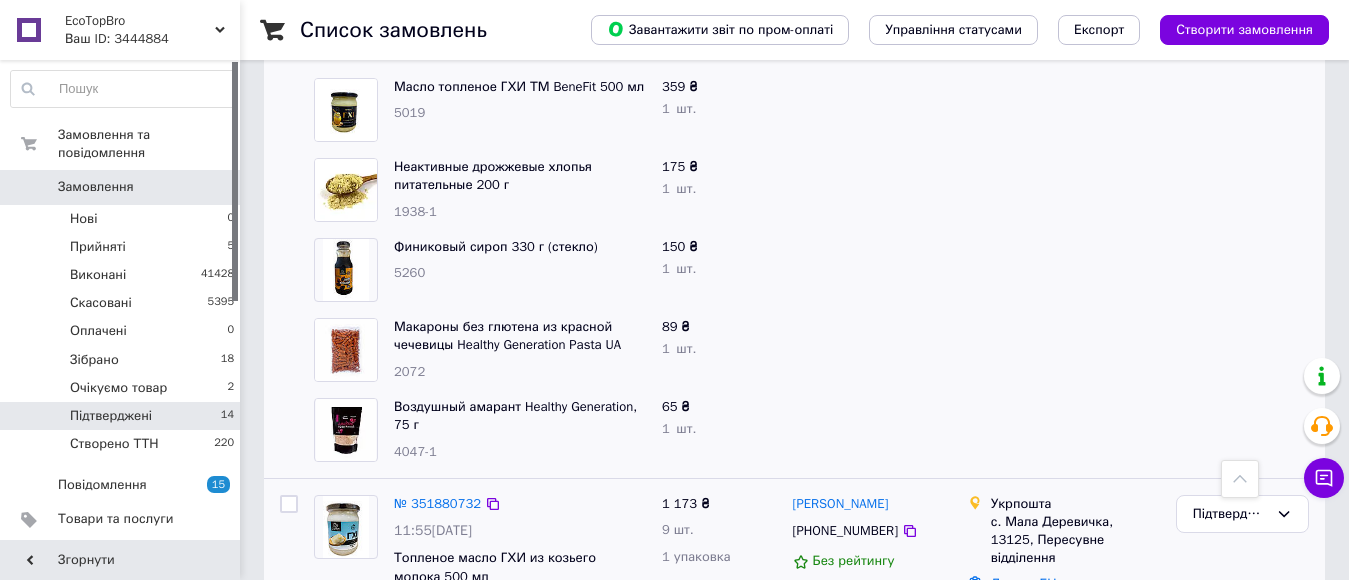 drag, startPoint x: 532, startPoint y: 543, endPoint x: 537, endPoint y: 531, distance: 13 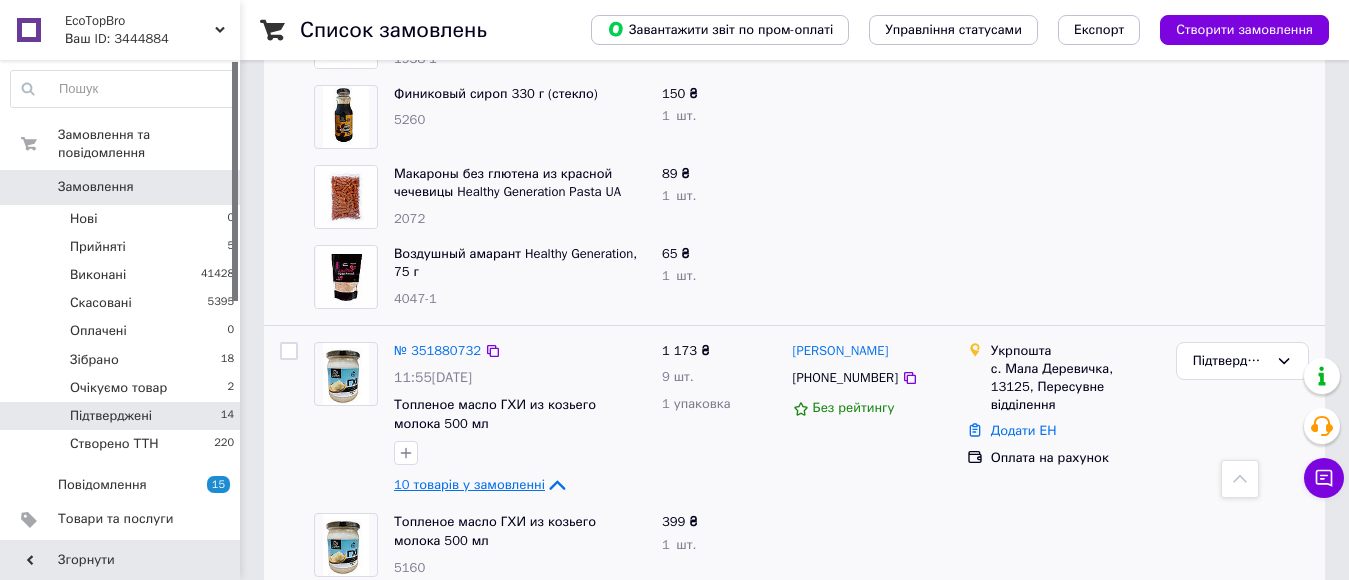 scroll, scrollTop: 4775, scrollLeft: 0, axis: vertical 